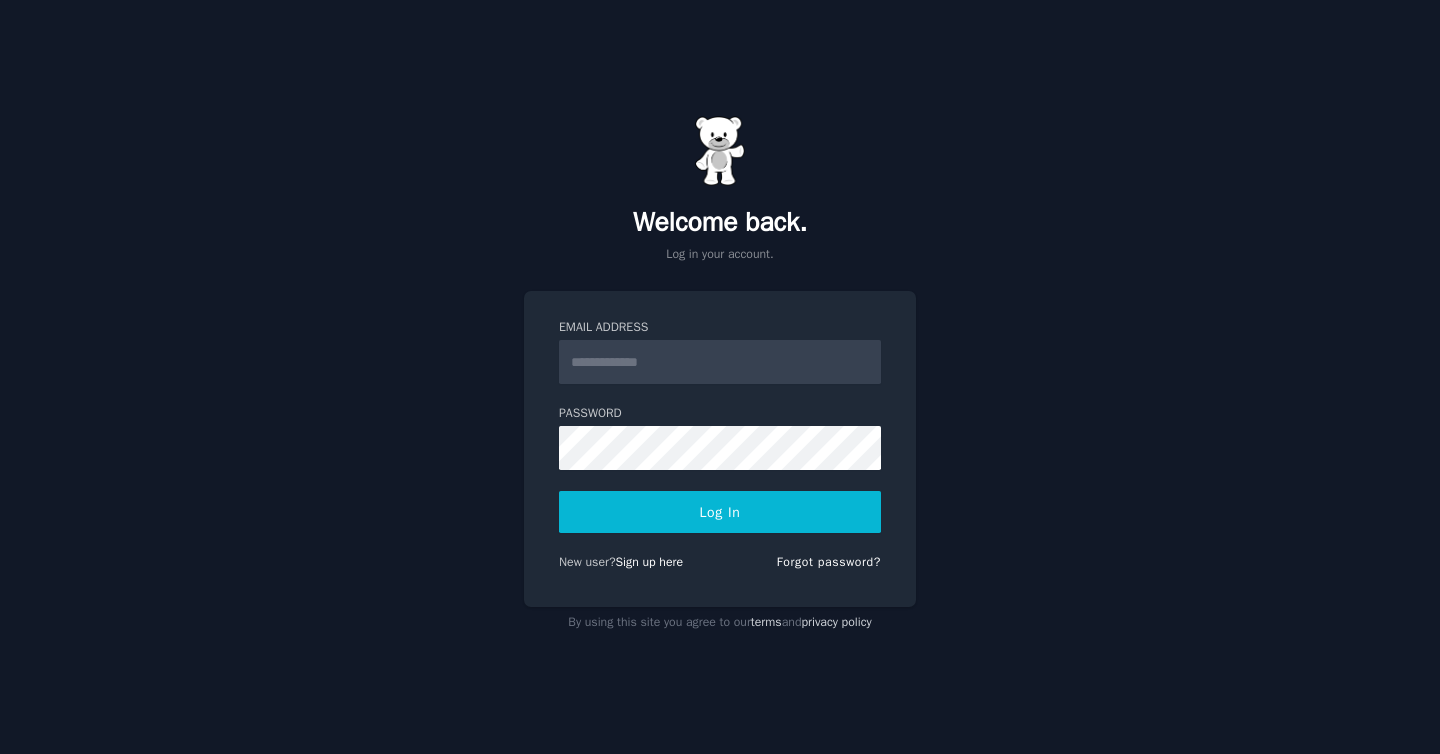 scroll, scrollTop: 0, scrollLeft: 0, axis: both 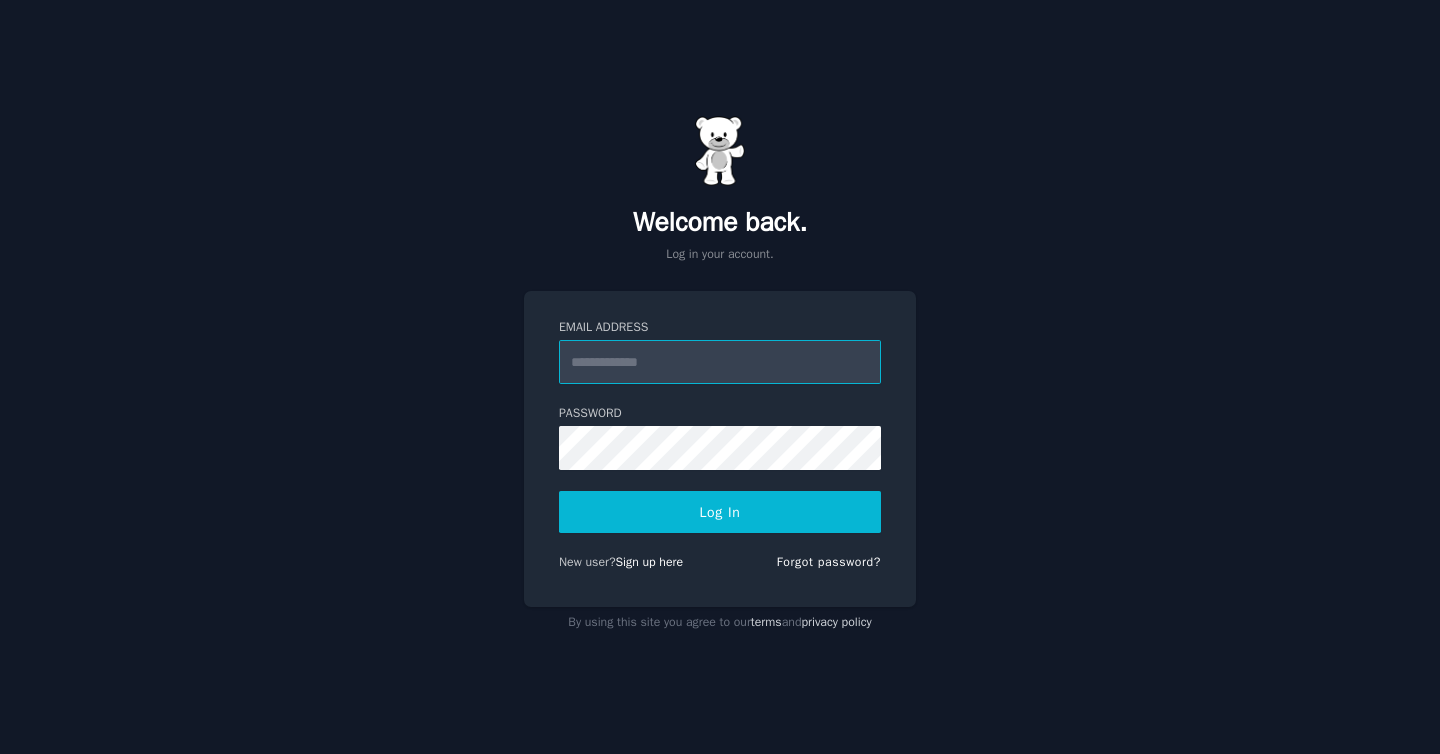 type on "**********" 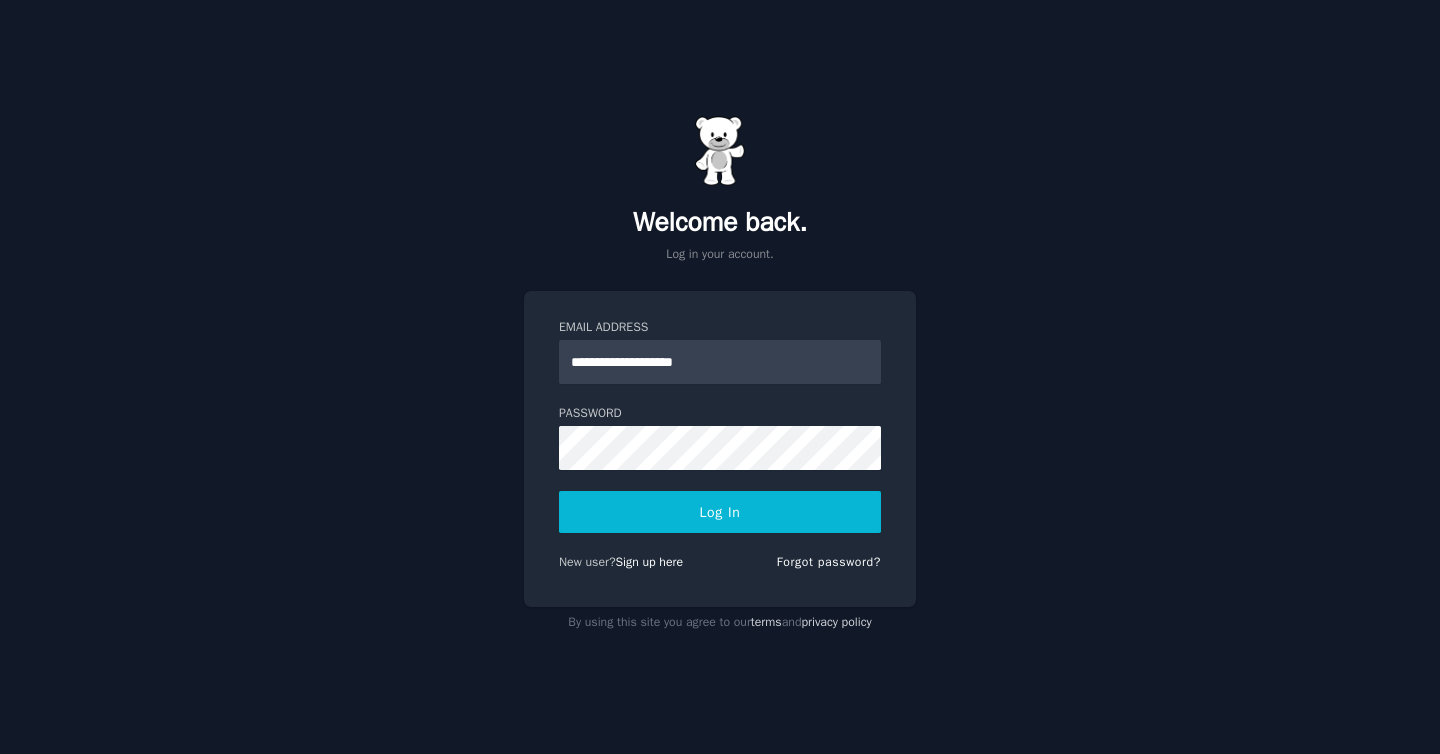 click on "Log In" at bounding box center [720, 512] 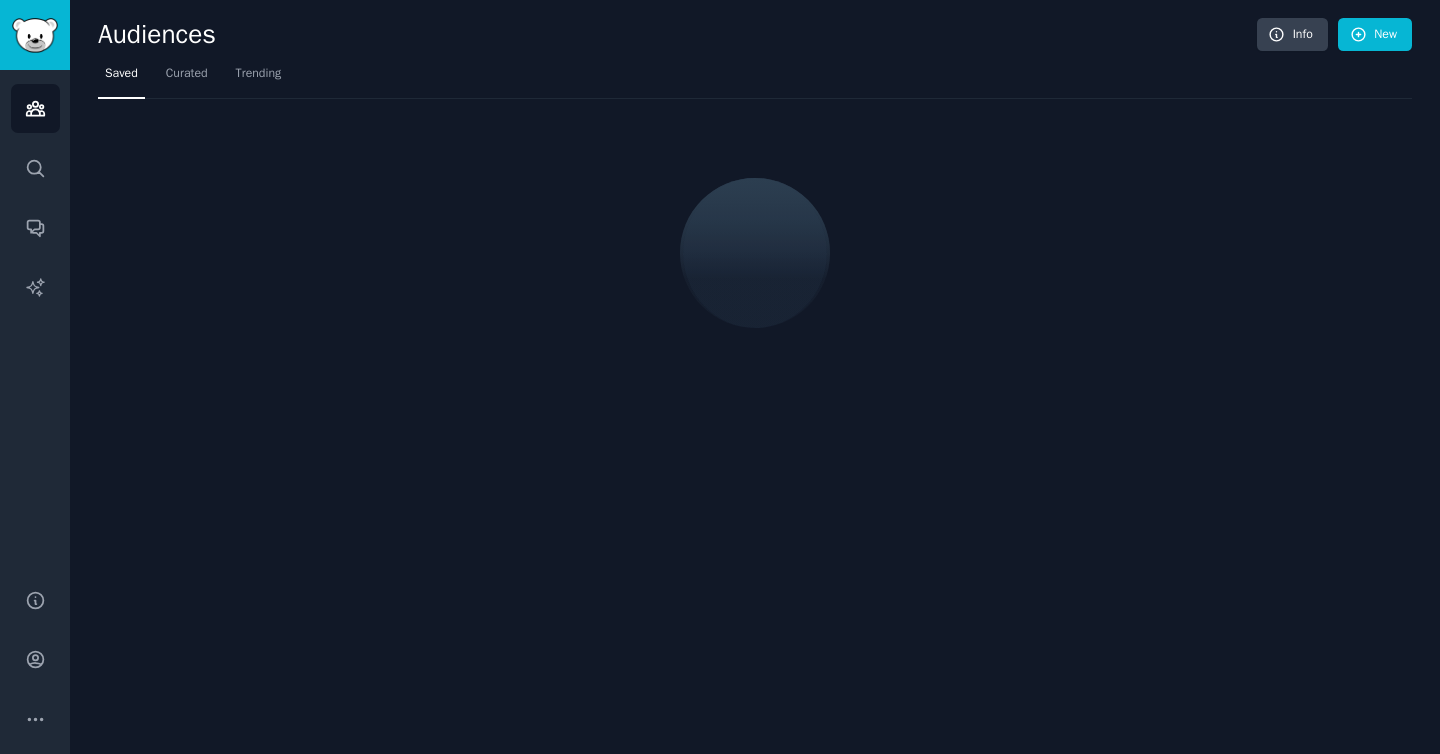 scroll, scrollTop: 0, scrollLeft: 0, axis: both 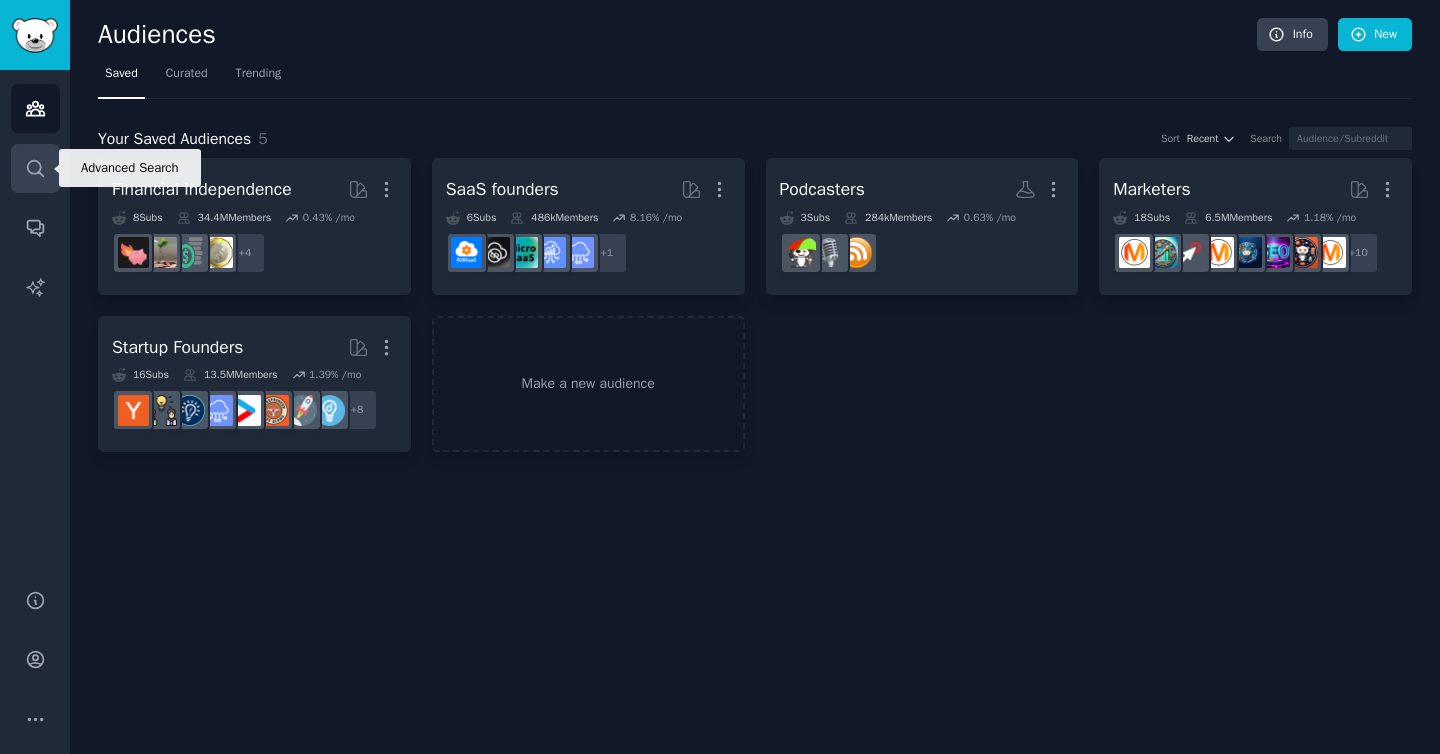 click on "Search" at bounding box center [35, 168] 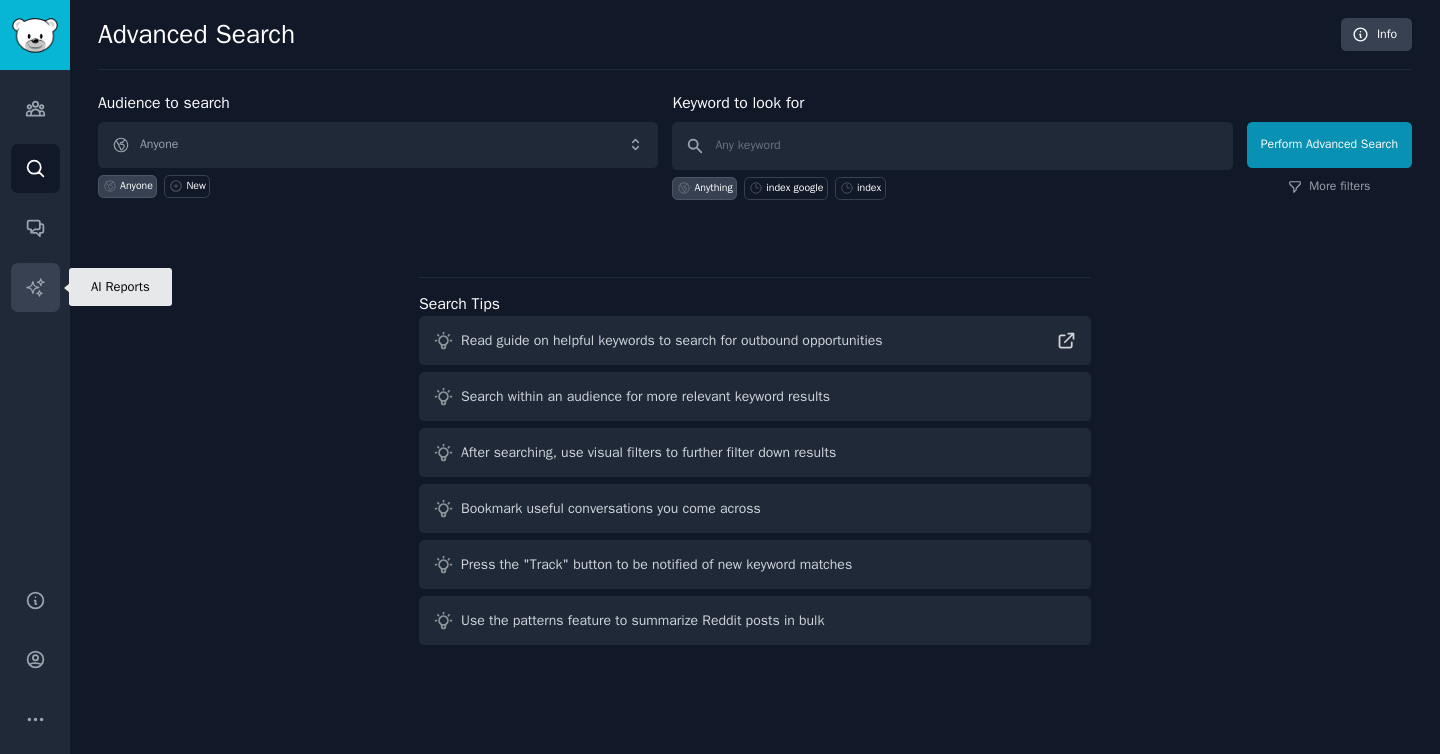 click 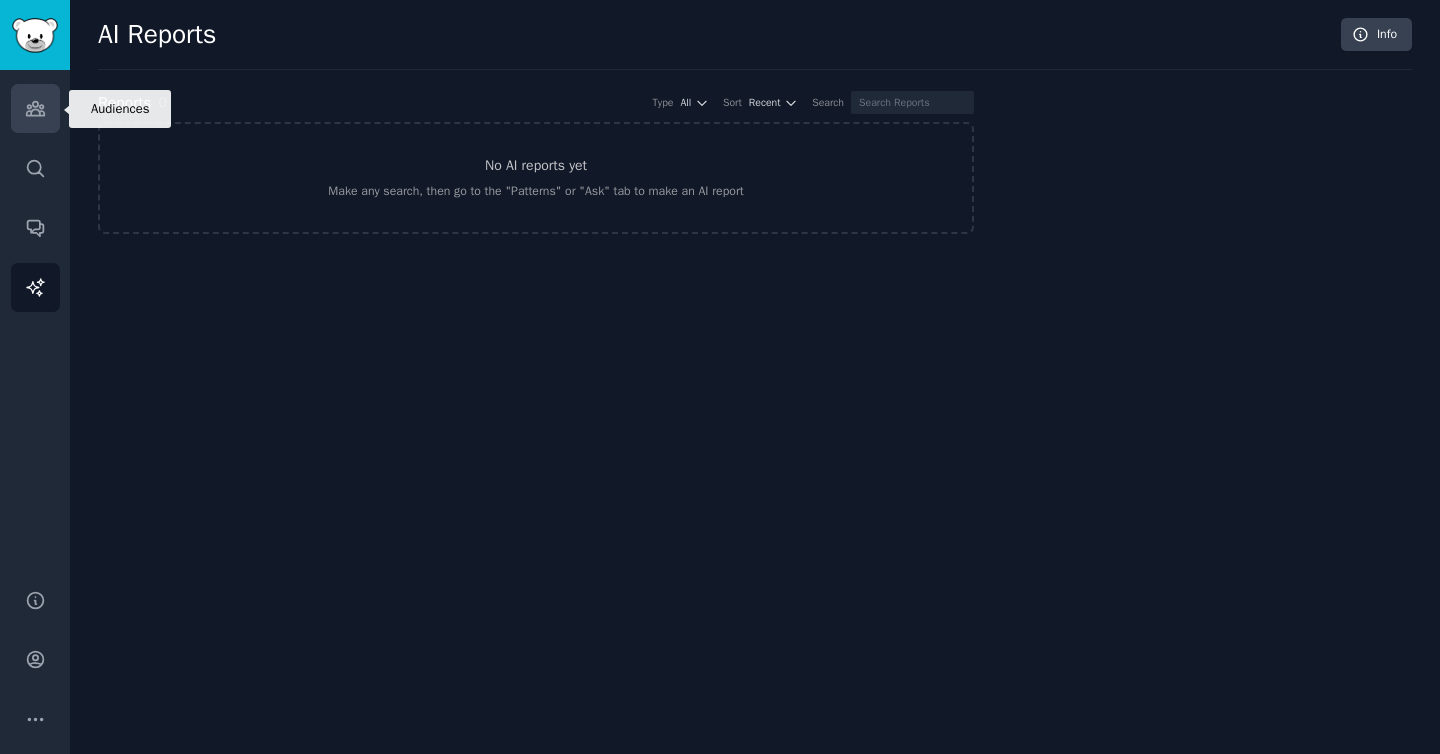 click on "Audiences" at bounding box center [35, 108] 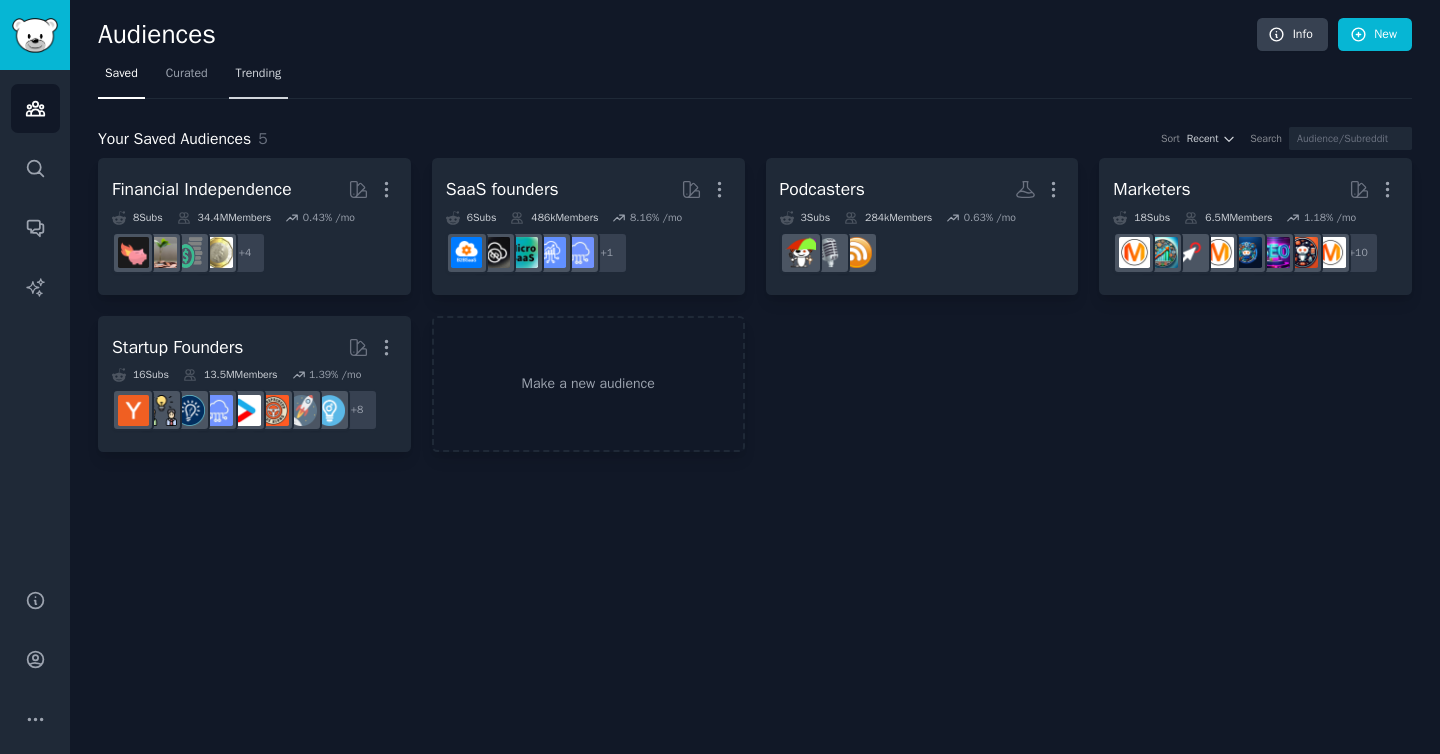 click on "Trending" at bounding box center (259, 74) 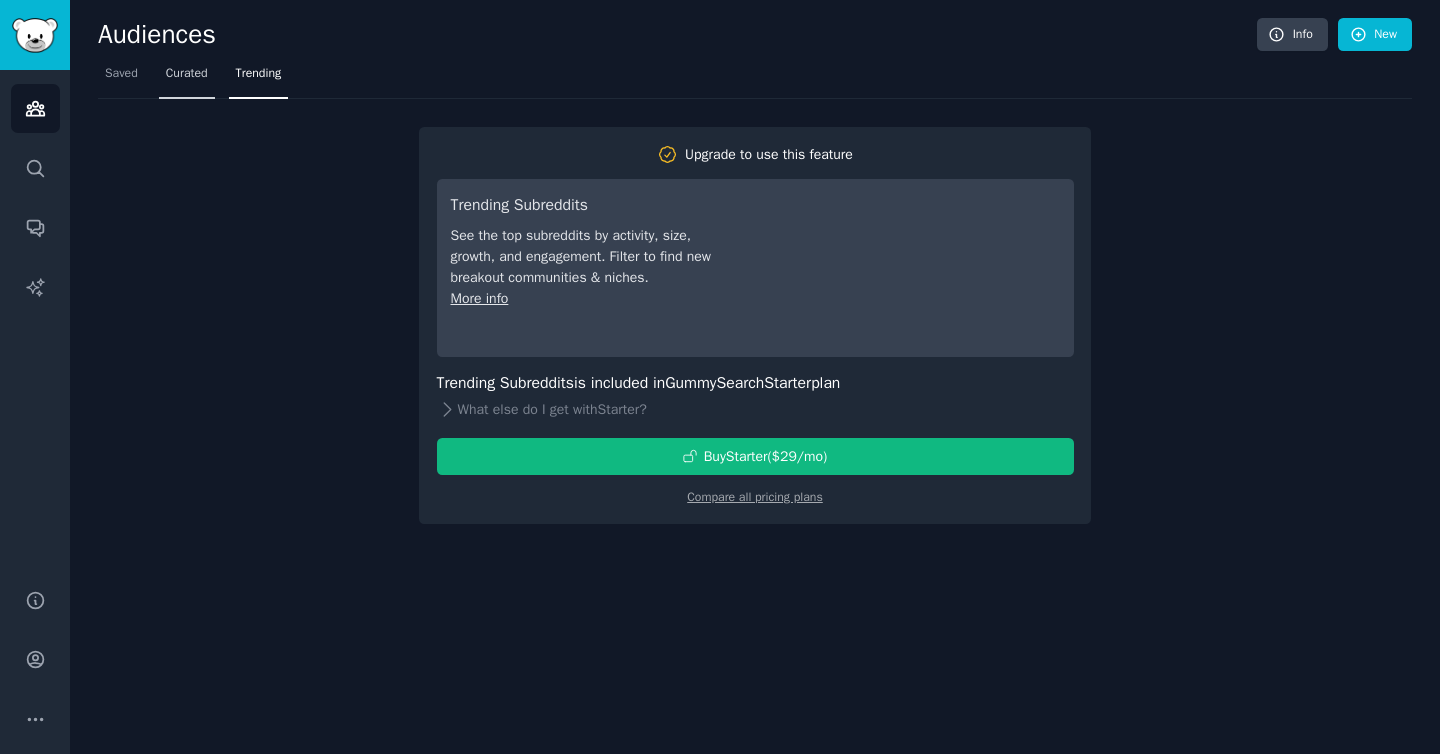 click on "Curated" at bounding box center (187, 74) 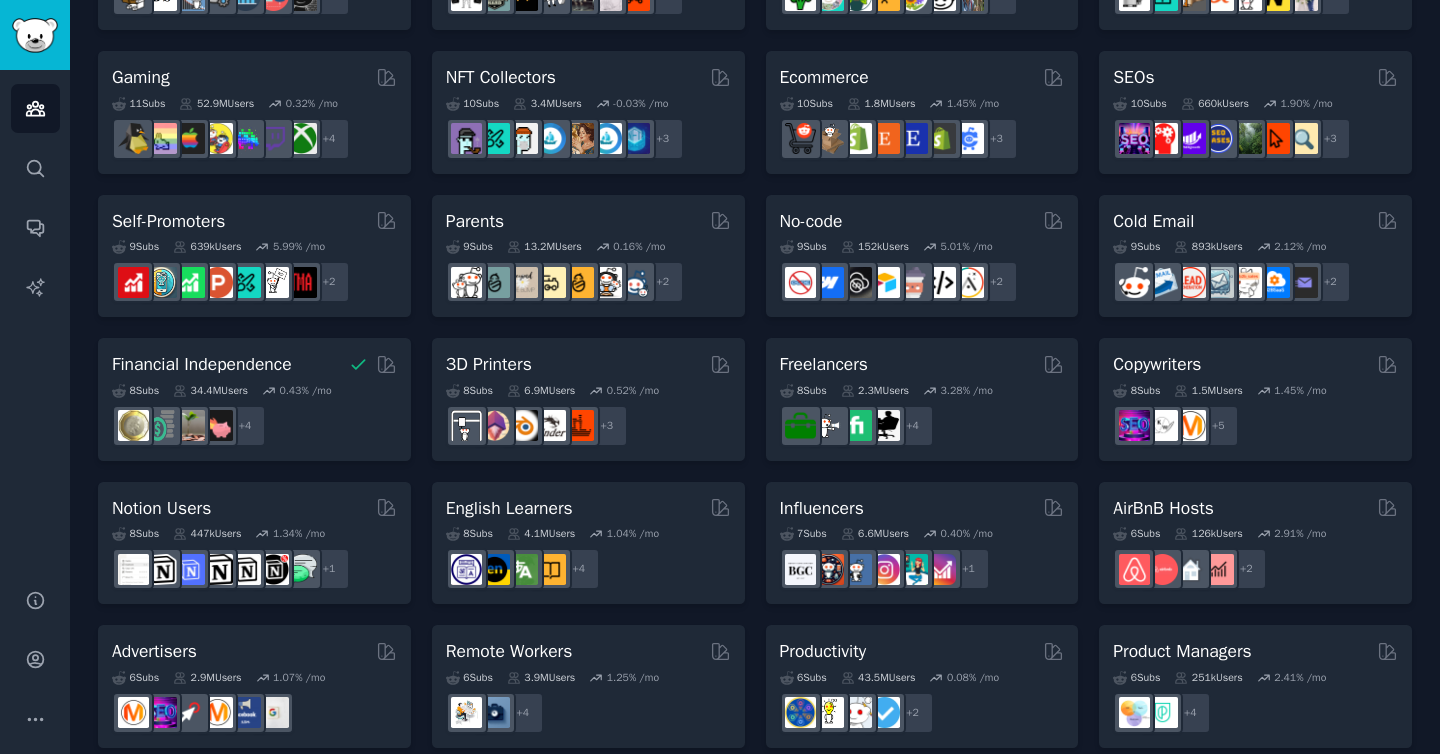 scroll, scrollTop: 707, scrollLeft: 0, axis: vertical 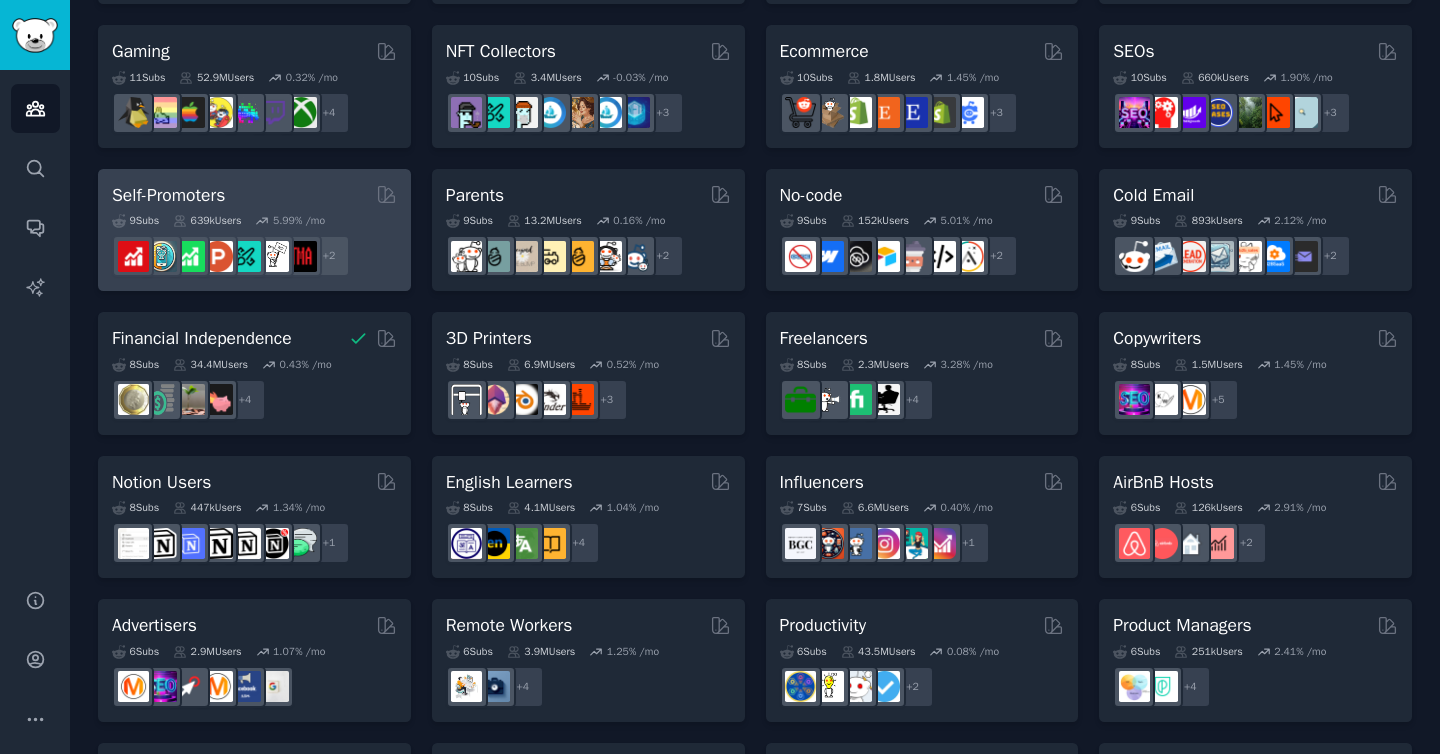 click on "Self-Promoters" at bounding box center [254, 195] 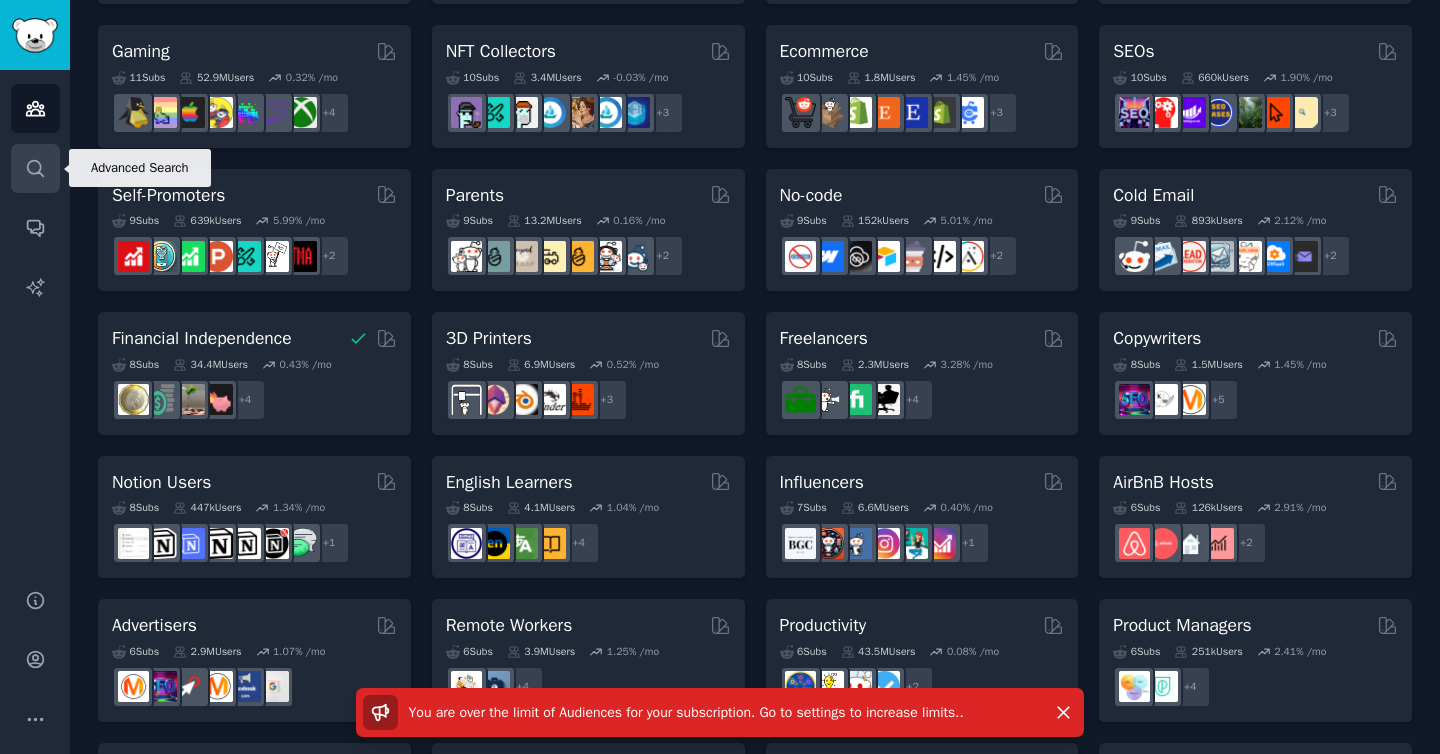click on "Search" at bounding box center [35, 168] 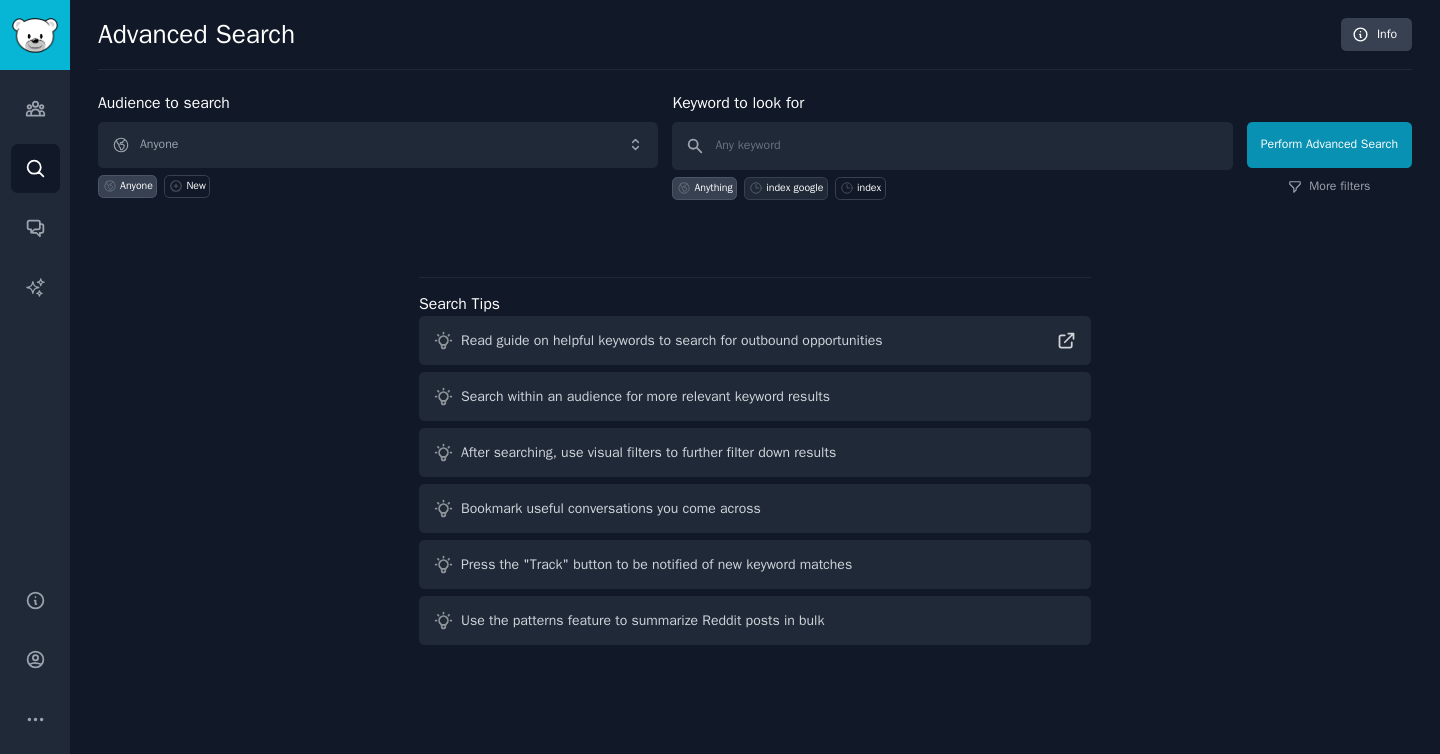 click on "index google" at bounding box center [786, 188] 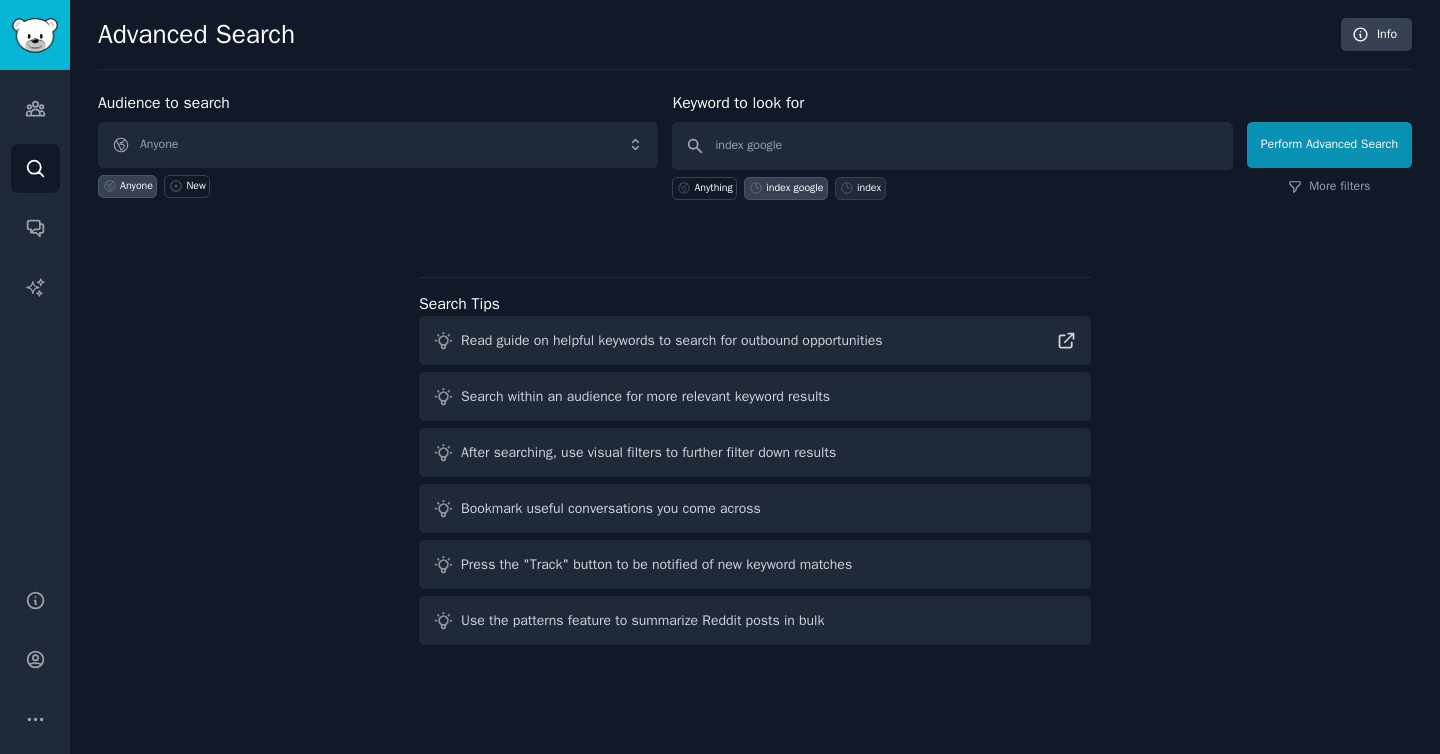 click on "index" at bounding box center [860, 188] 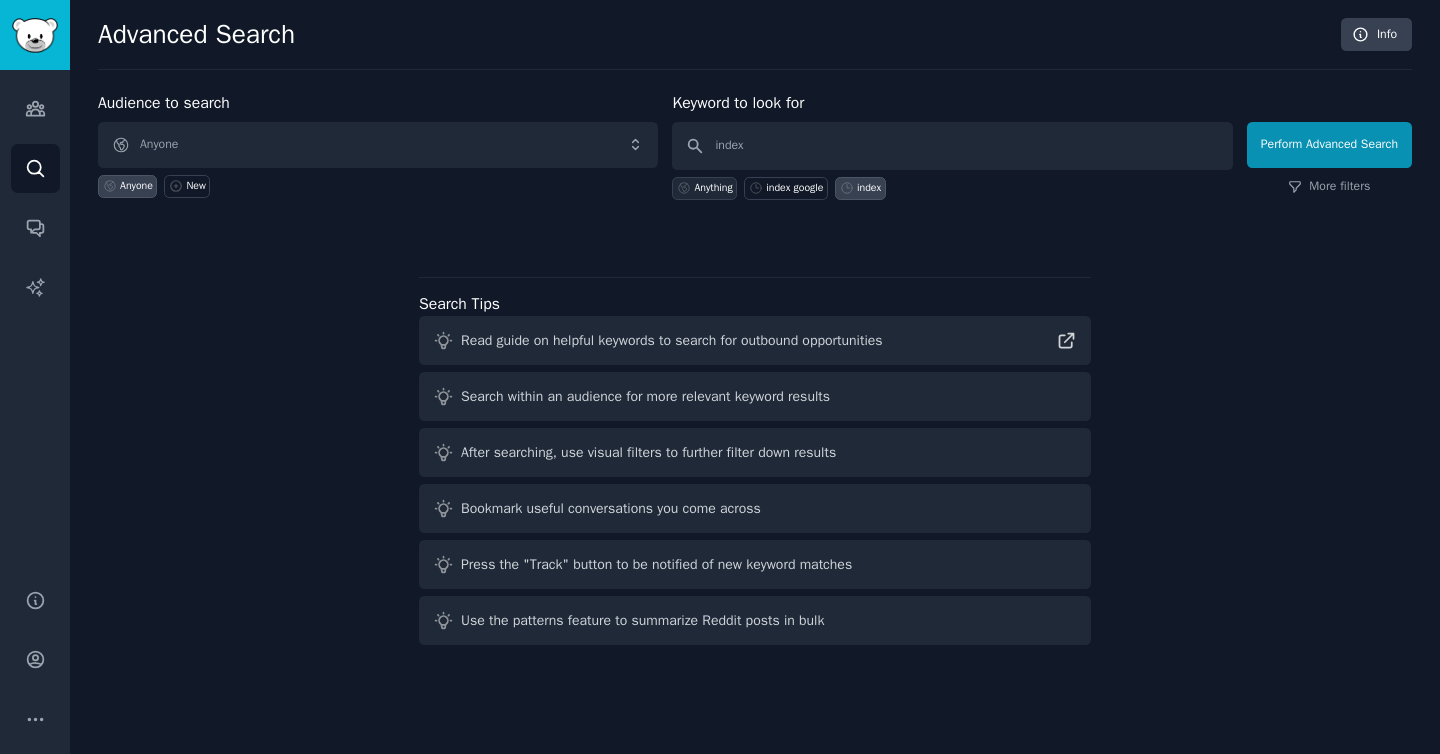 click on "Anything" at bounding box center (704, 188) 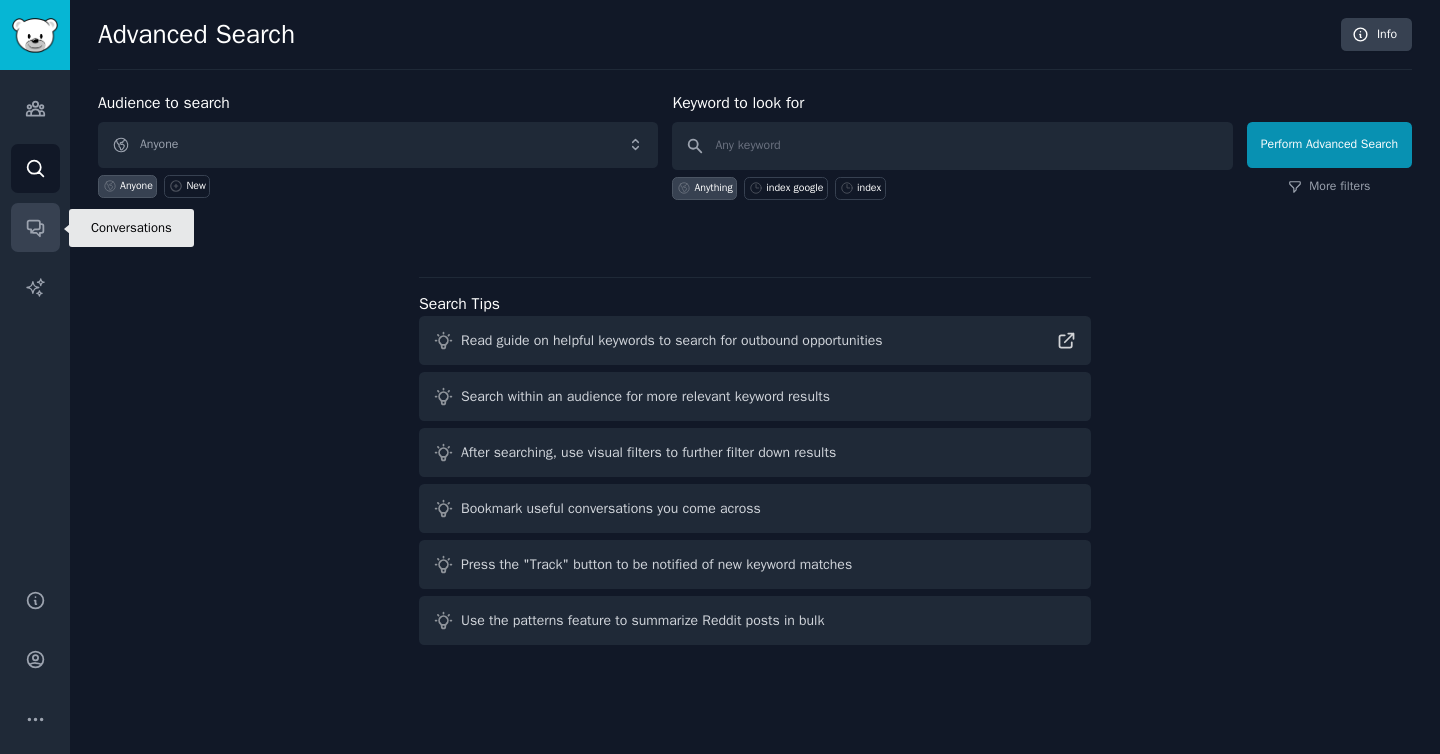 click on "Conversations" at bounding box center [35, 227] 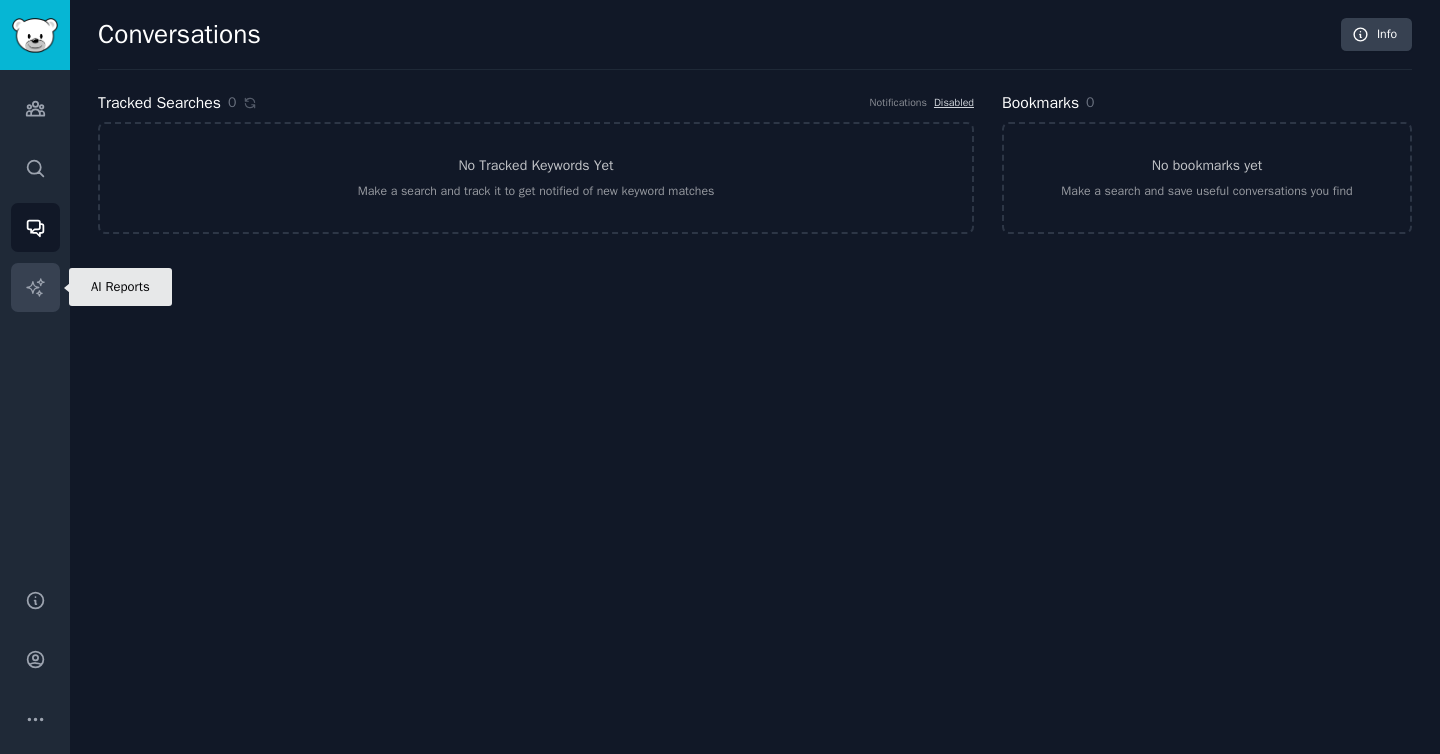 click on "AI Reports" at bounding box center [35, 287] 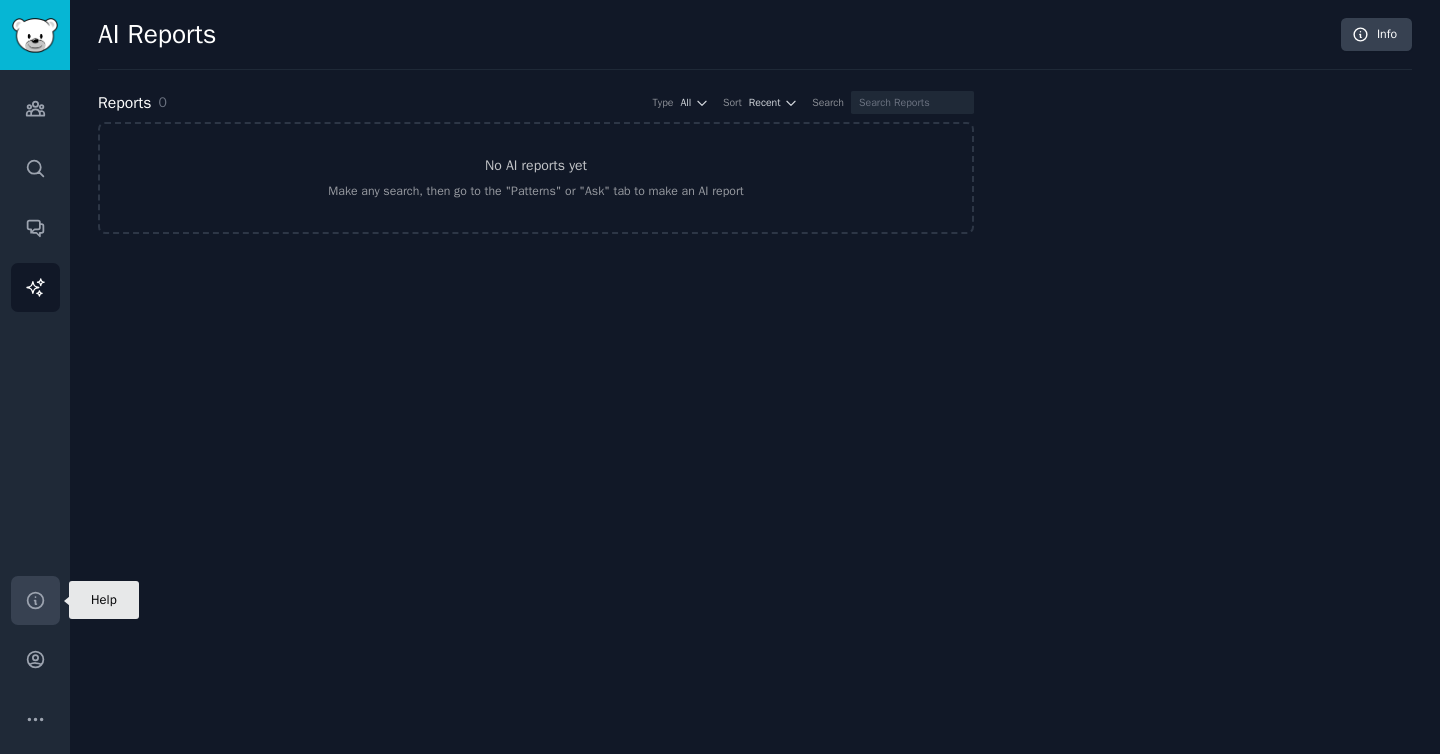 click 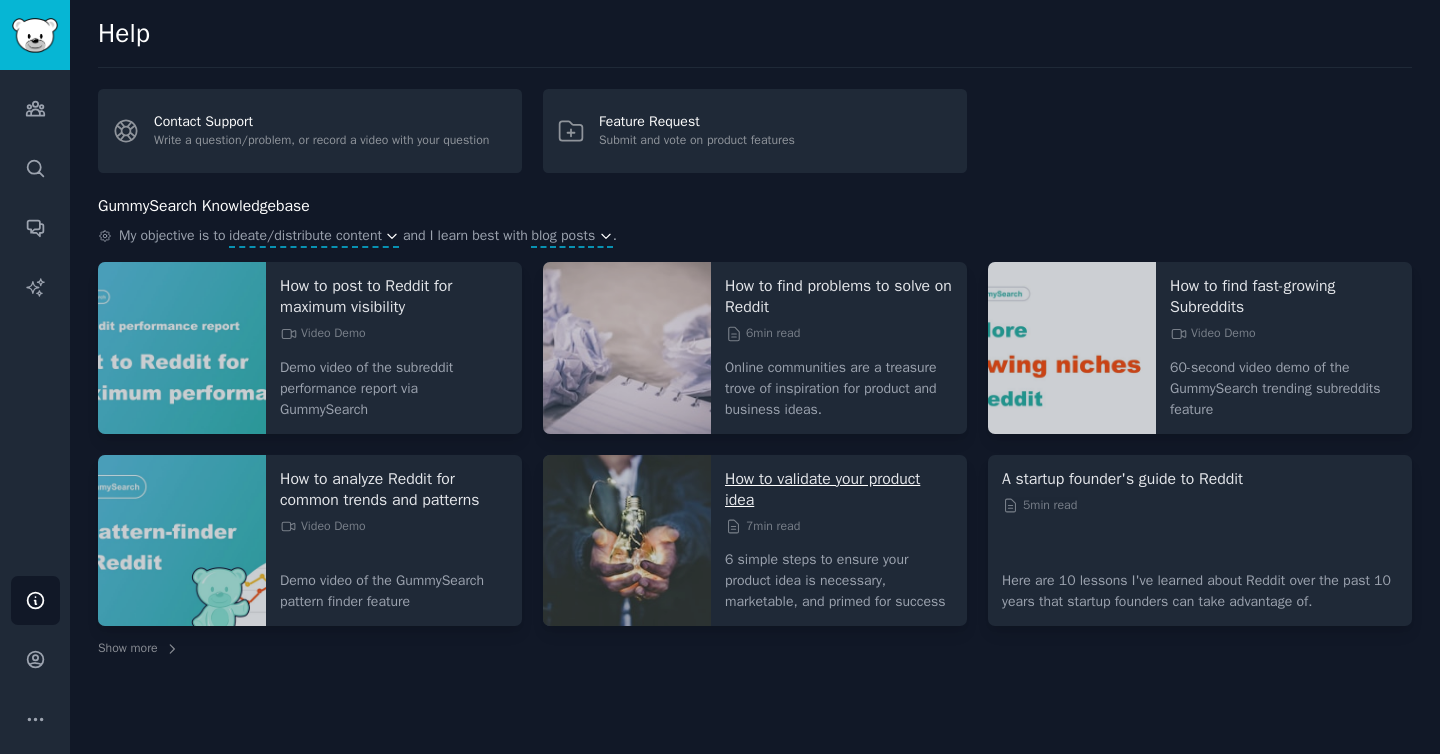 click on "How to validate your product idea" at bounding box center [839, 490] 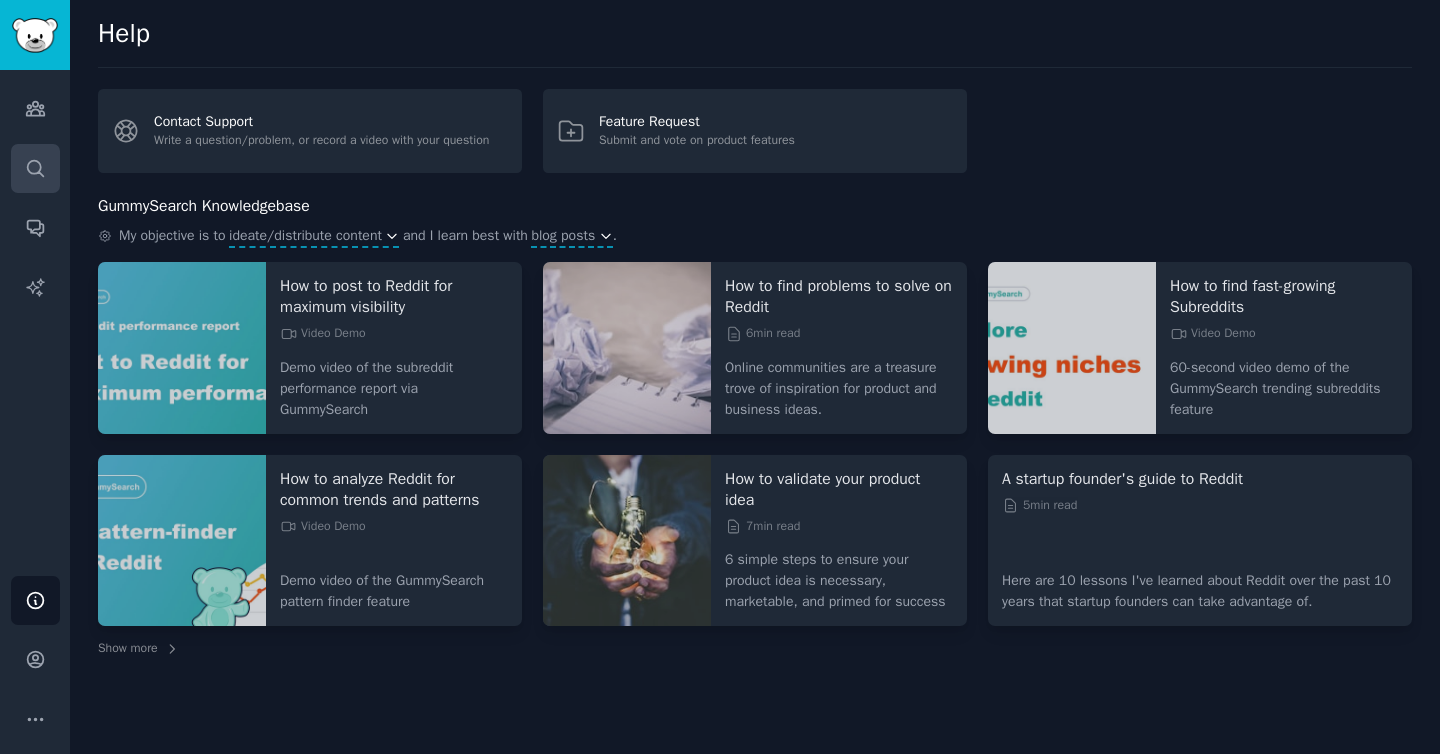 click 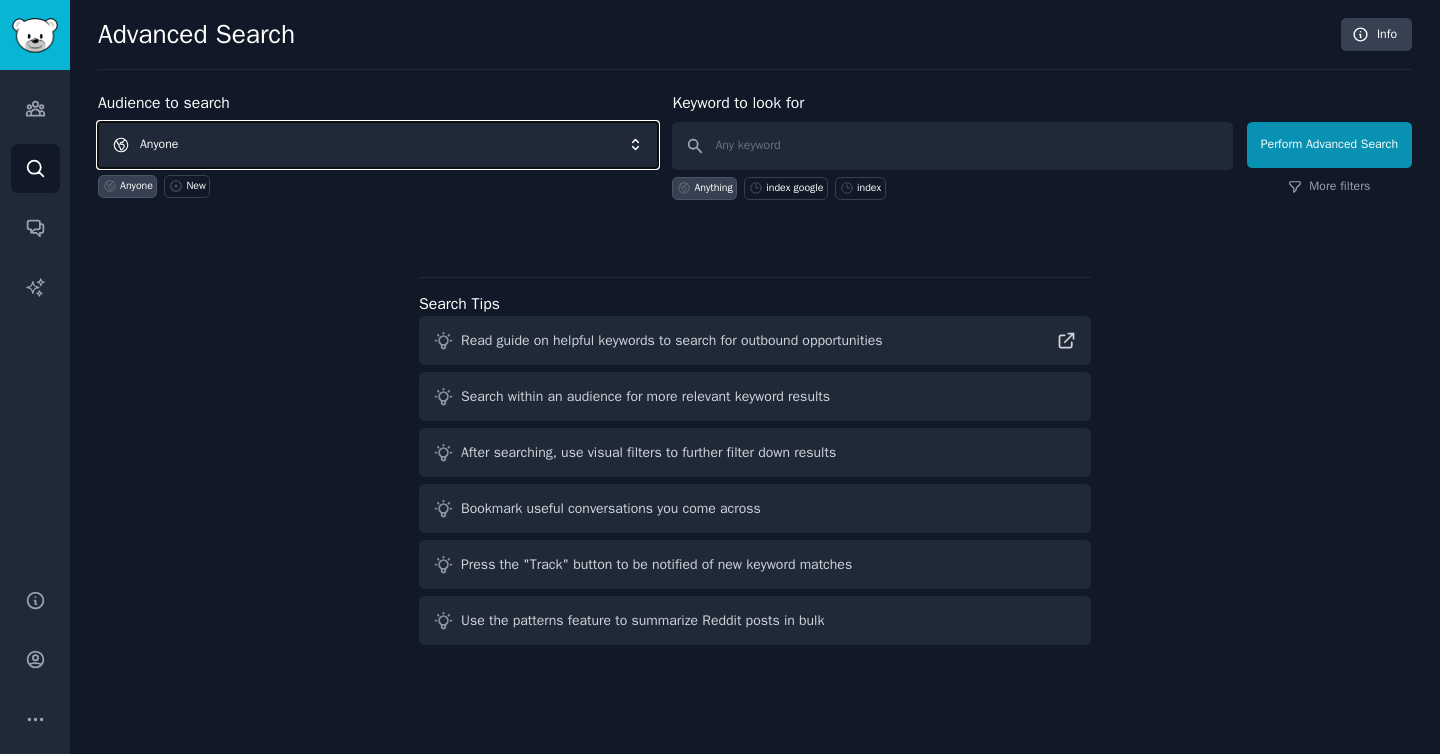 click on "Anyone" at bounding box center (378, 145) 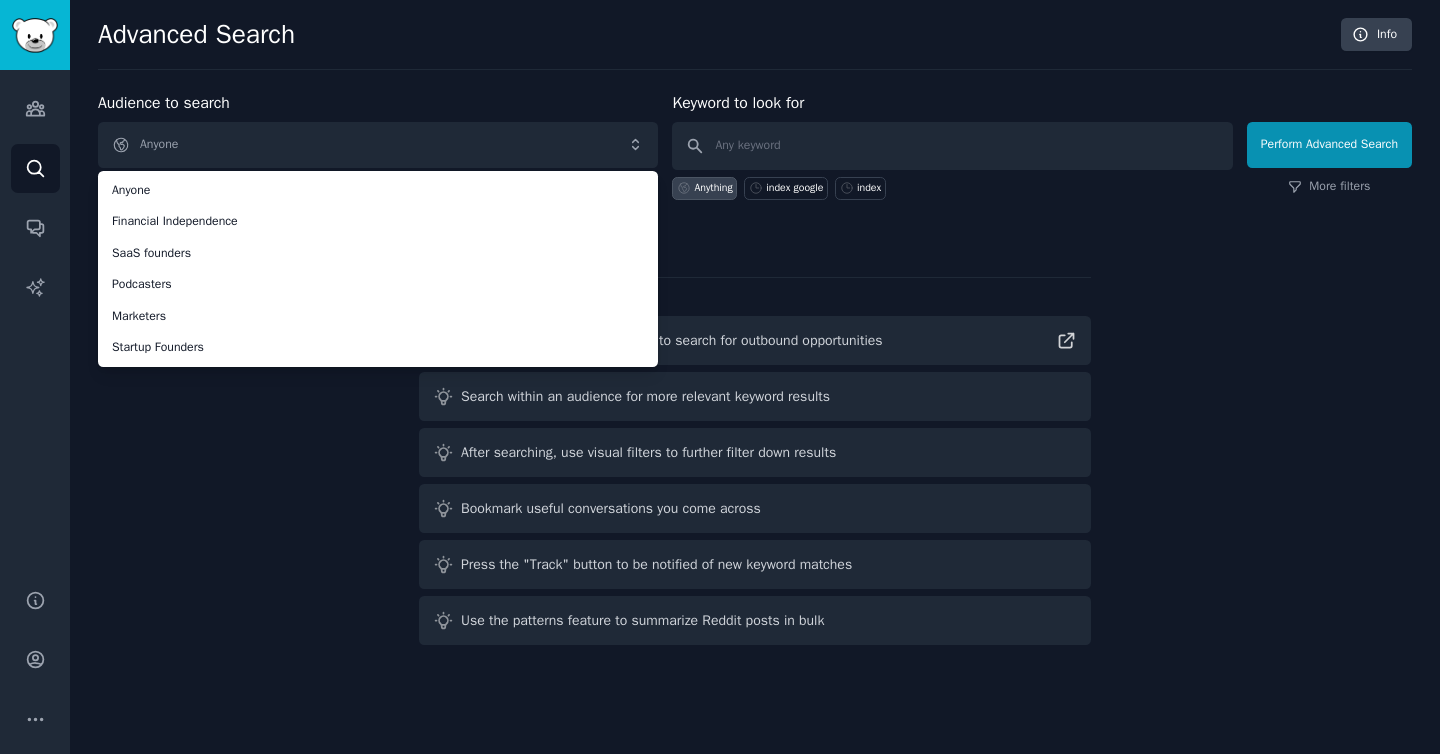 click on "Audience to search Anyone Anyone Financial Independence SaaS founders Podcasters Marketers Startup Founders Anyone New Keyword to look for Anything index google index   Perform Advanced Search More filters Search Tips Read guide on helpful keywords to search for outbound opportunities Search within an audience for more relevant keyword results After searching, use visual filters to further filter down results Bookmark useful conversations you come across Press the "Track" button to be notified of new keyword matches Use the patterns feature to summarize Reddit posts in bulk" at bounding box center (755, 372) 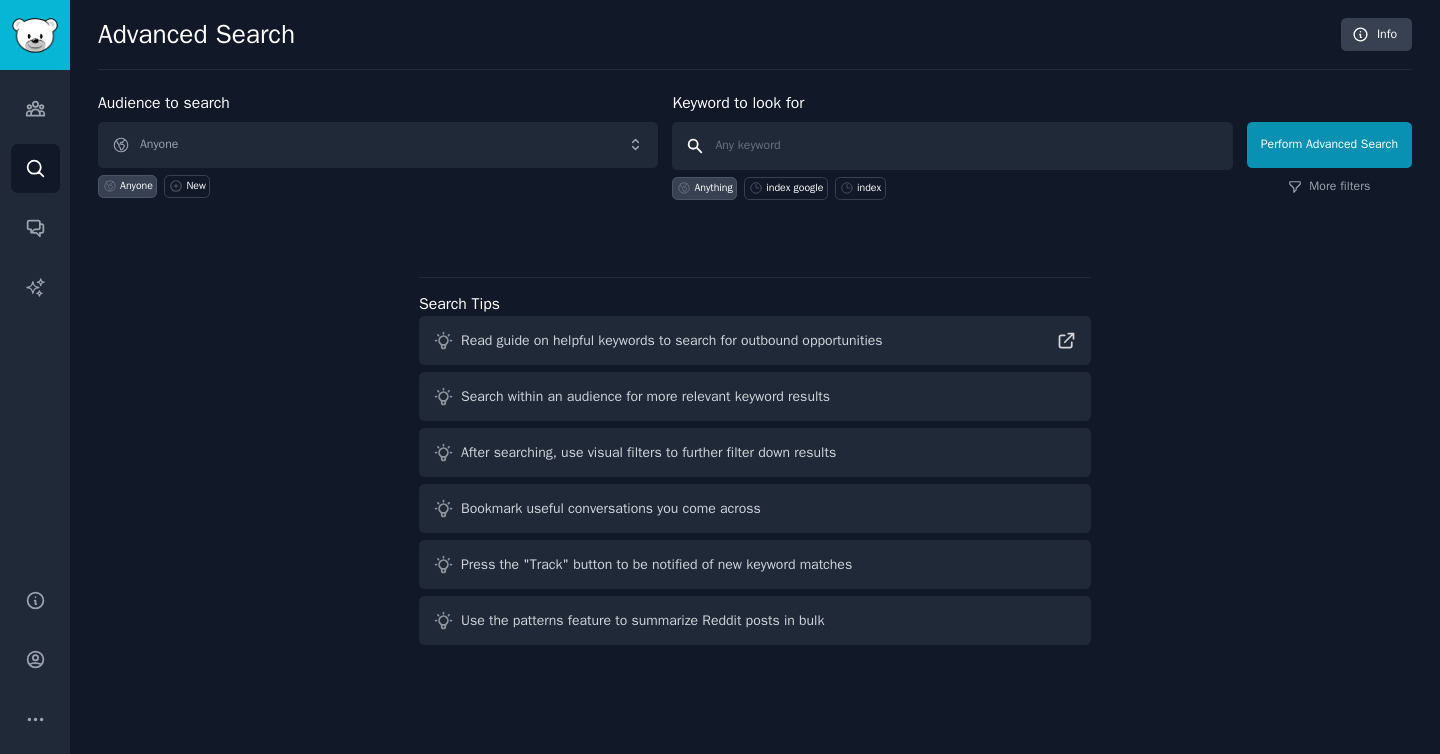 click at bounding box center [952, 146] 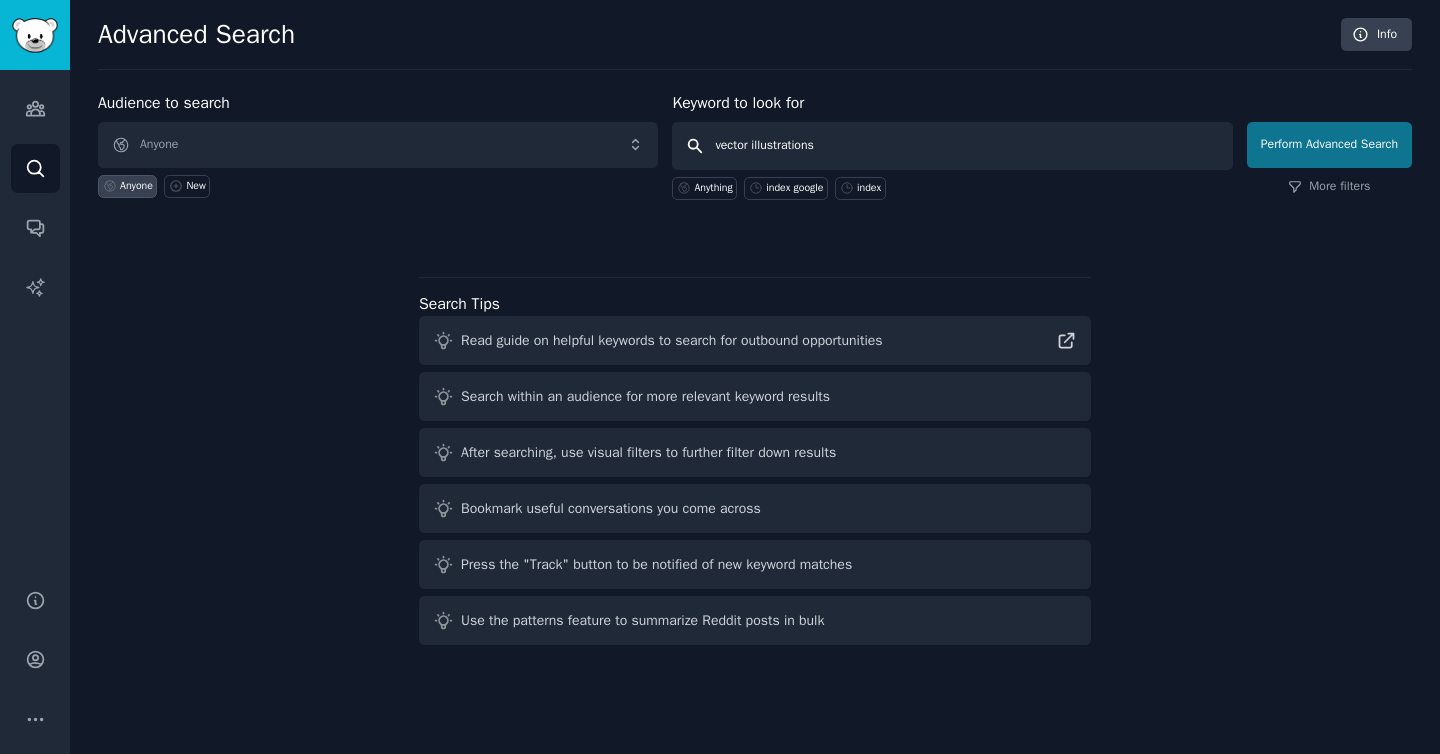 type on "vector illustrations" 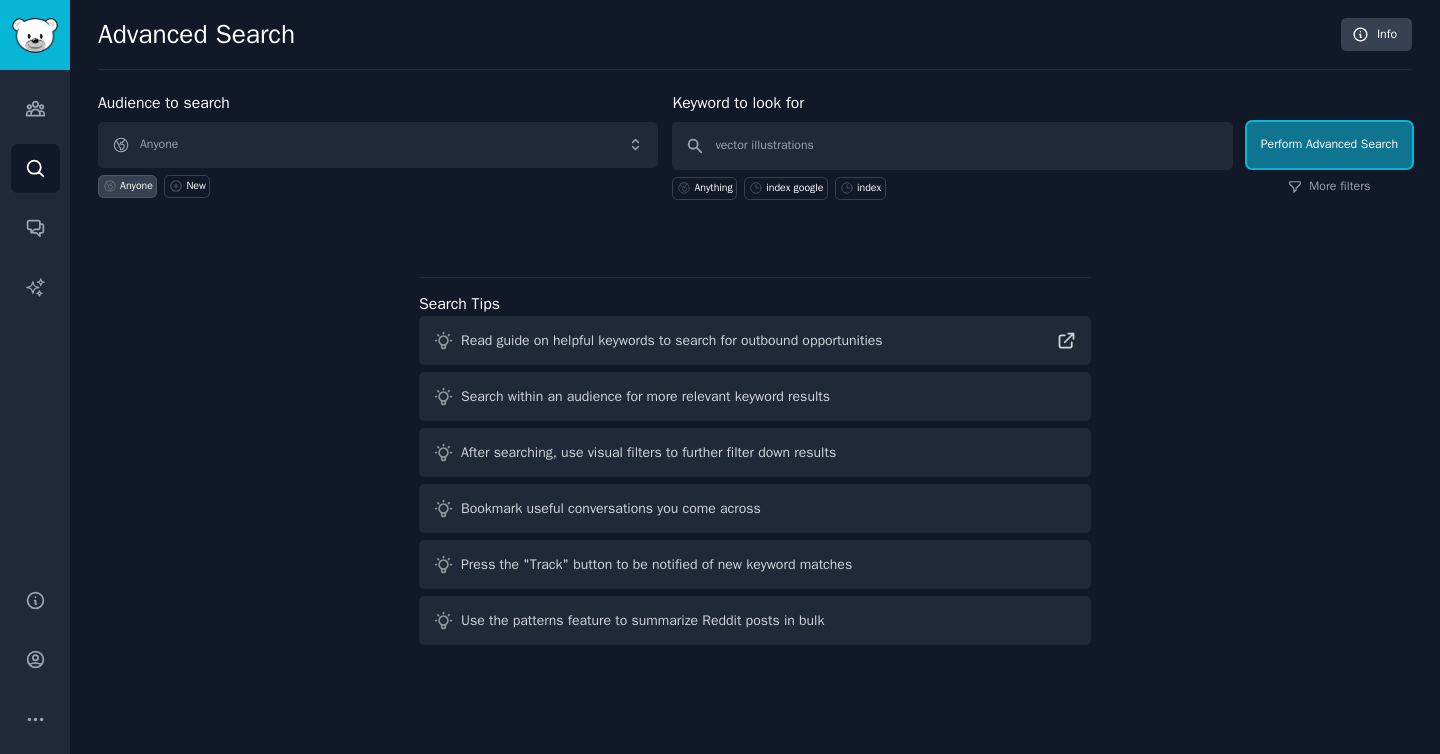 click on "Perform Advanced Search" at bounding box center [1329, 145] 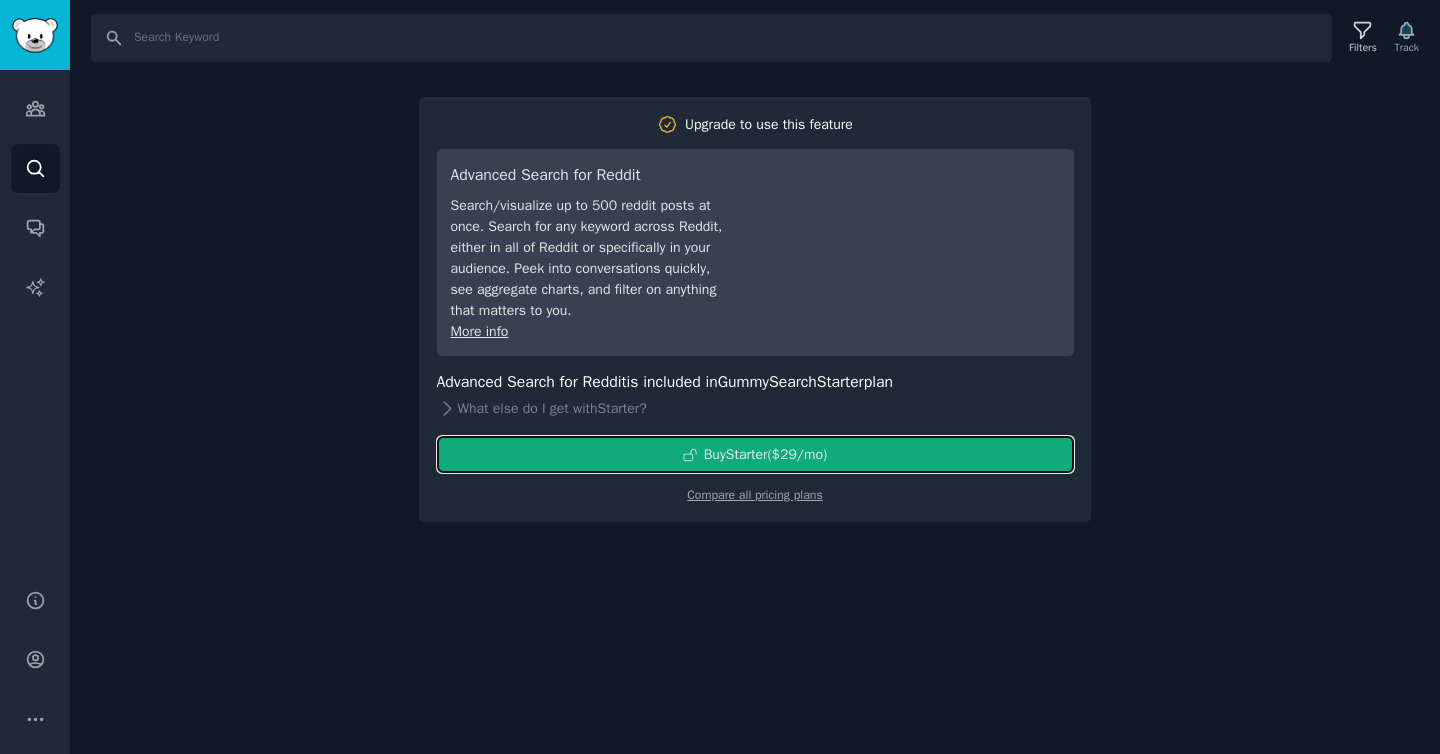 click on "Buy  Starter  ($ 29 /mo )" at bounding box center [766, 454] 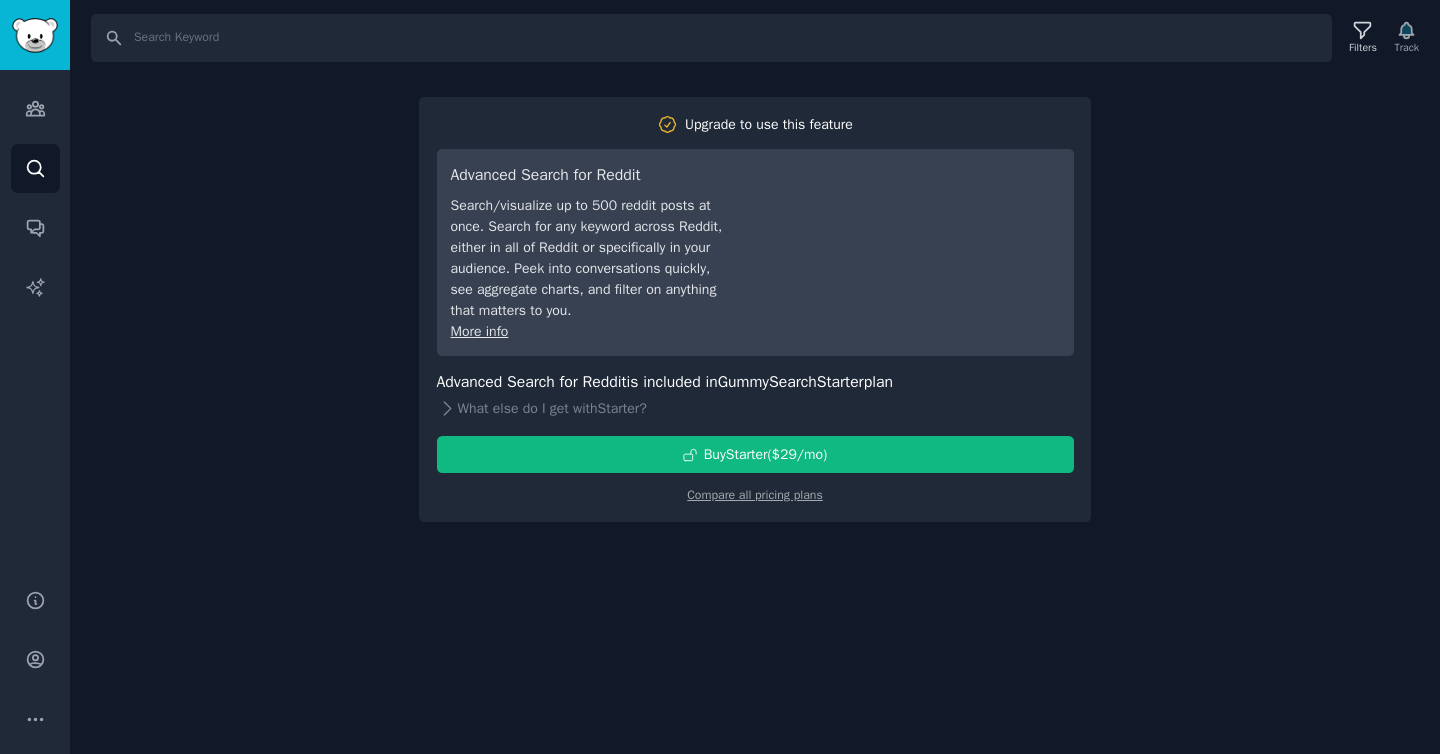 scroll, scrollTop: 0, scrollLeft: 0, axis: both 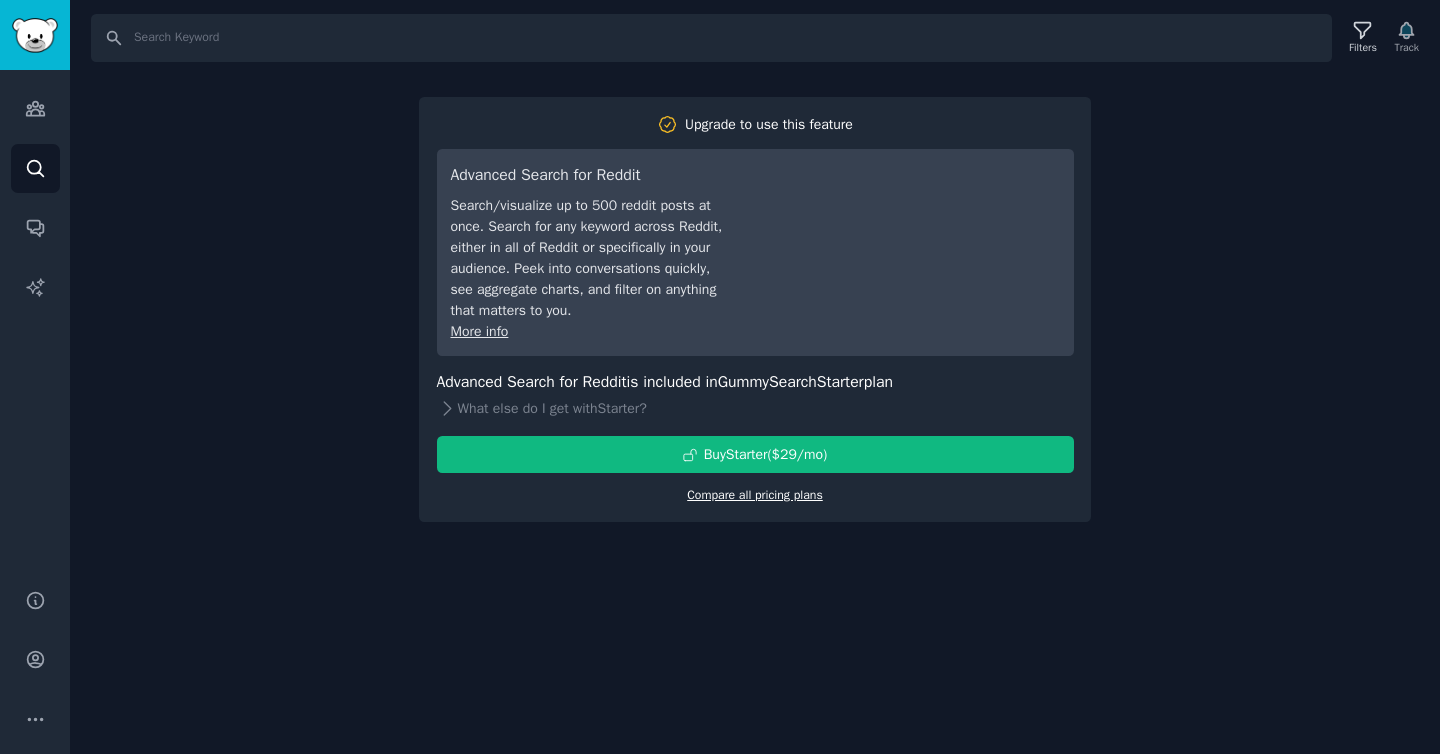click on "Compare all pricing plans" at bounding box center (755, 495) 